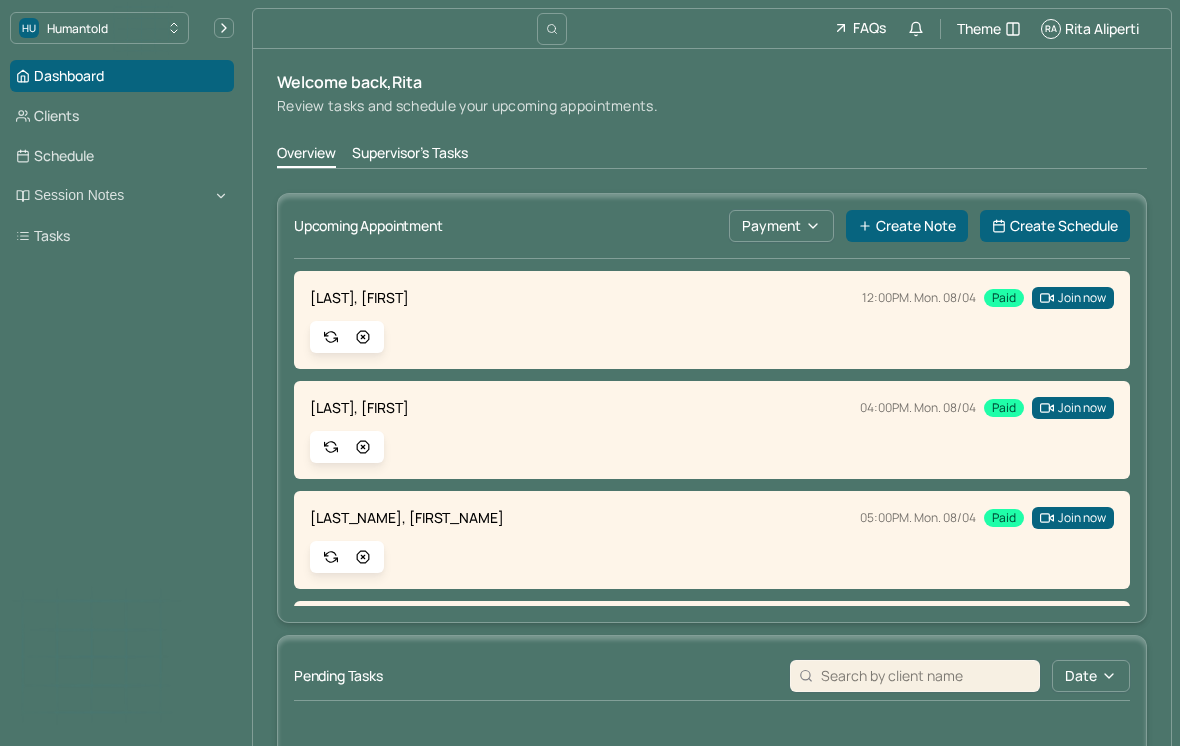 scroll, scrollTop: 0, scrollLeft: 0, axis: both 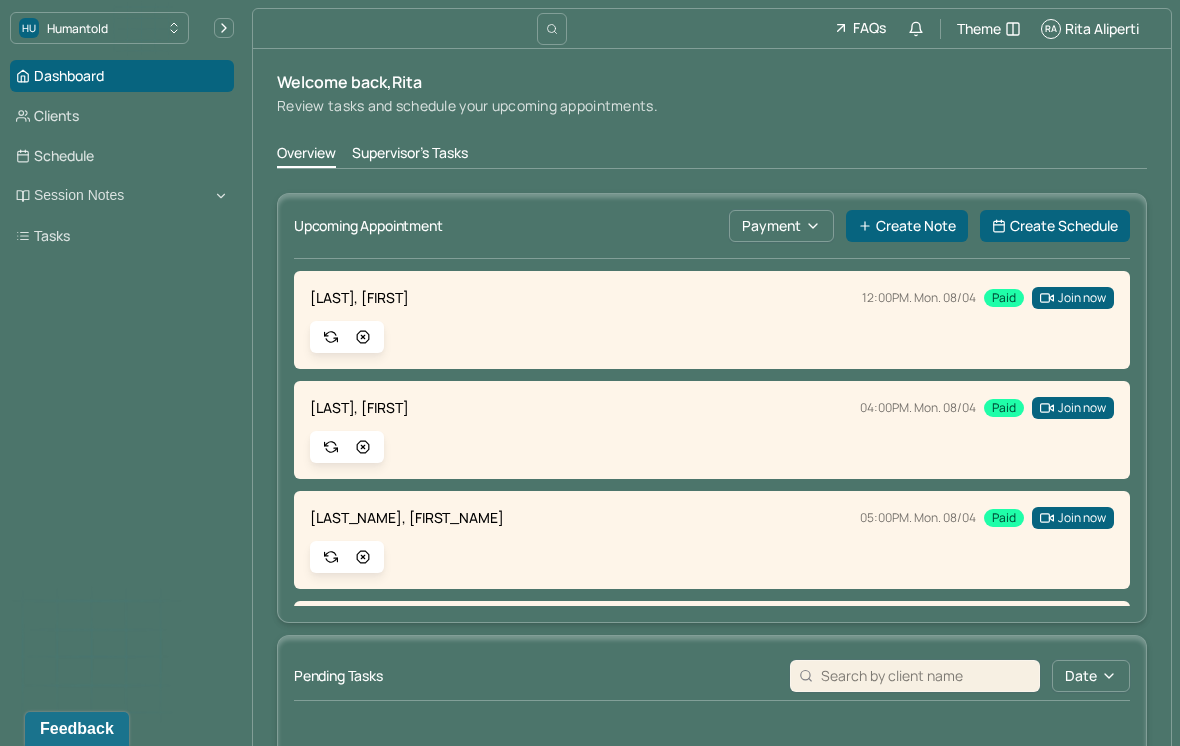 click on "Session Notes" at bounding box center (122, 196) 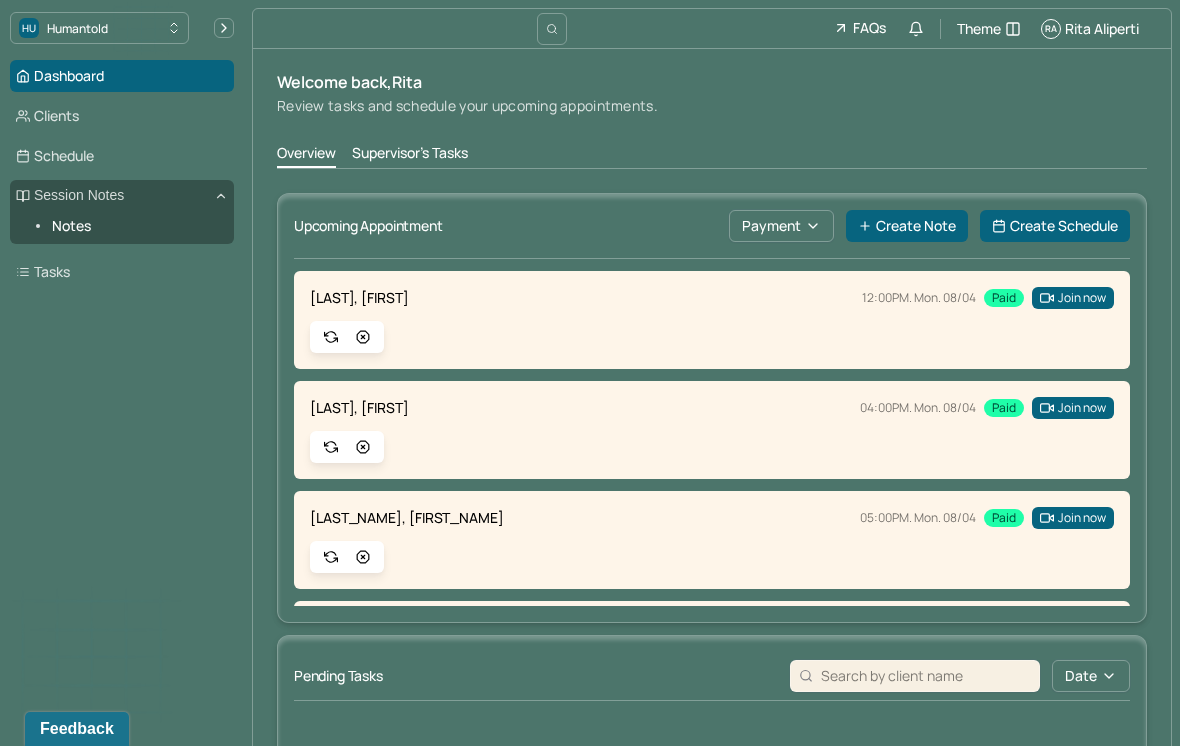 click on "Notes" at bounding box center [135, 226] 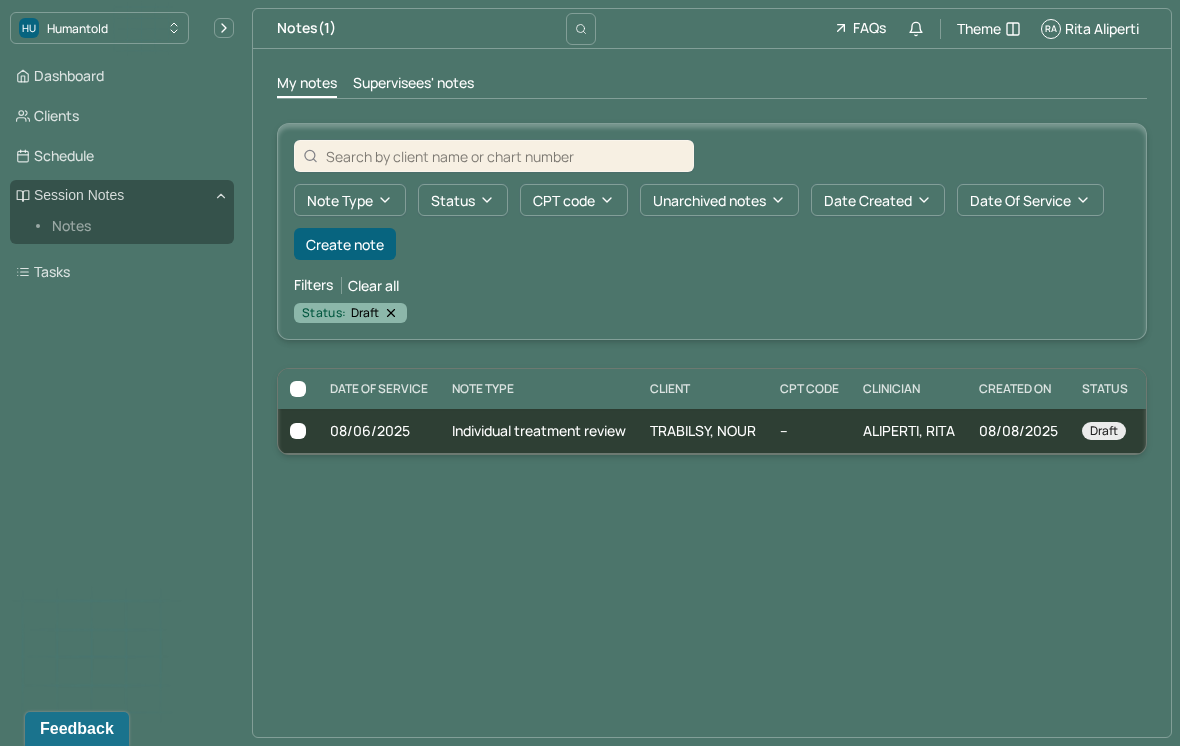 click on "Individual treatment review" at bounding box center (539, 431) 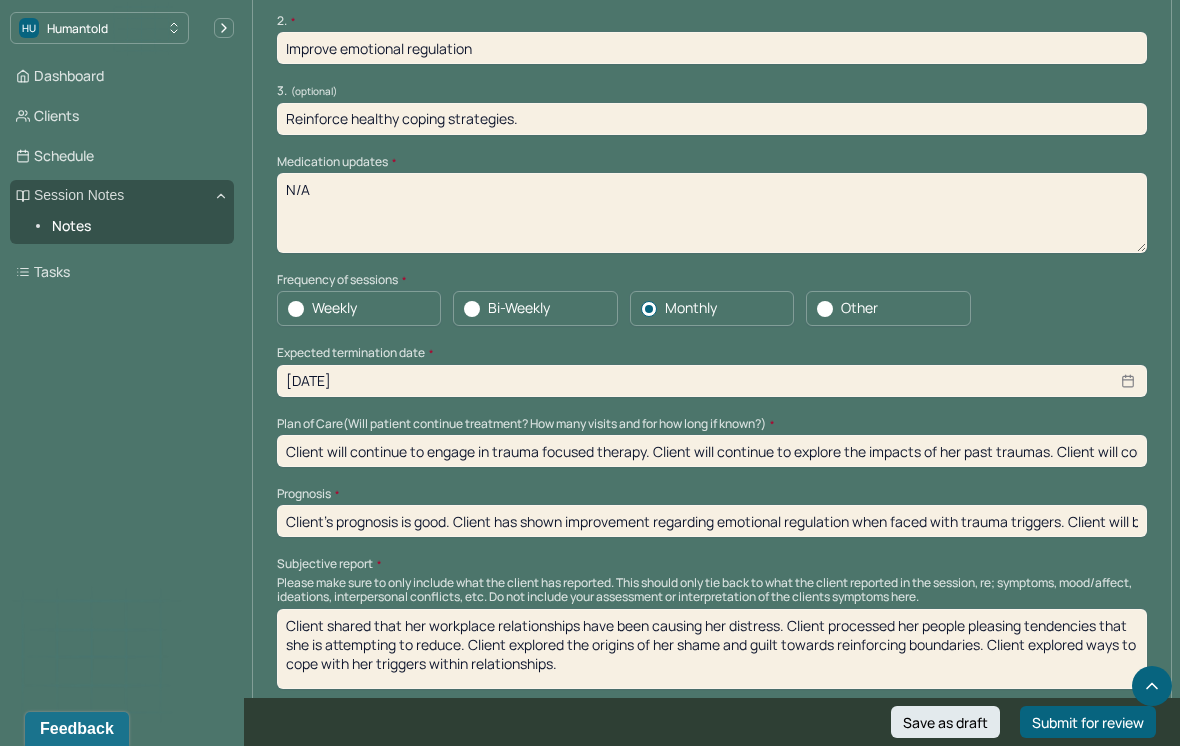 scroll, scrollTop: 4414, scrollLeft: 0, axis: vertical 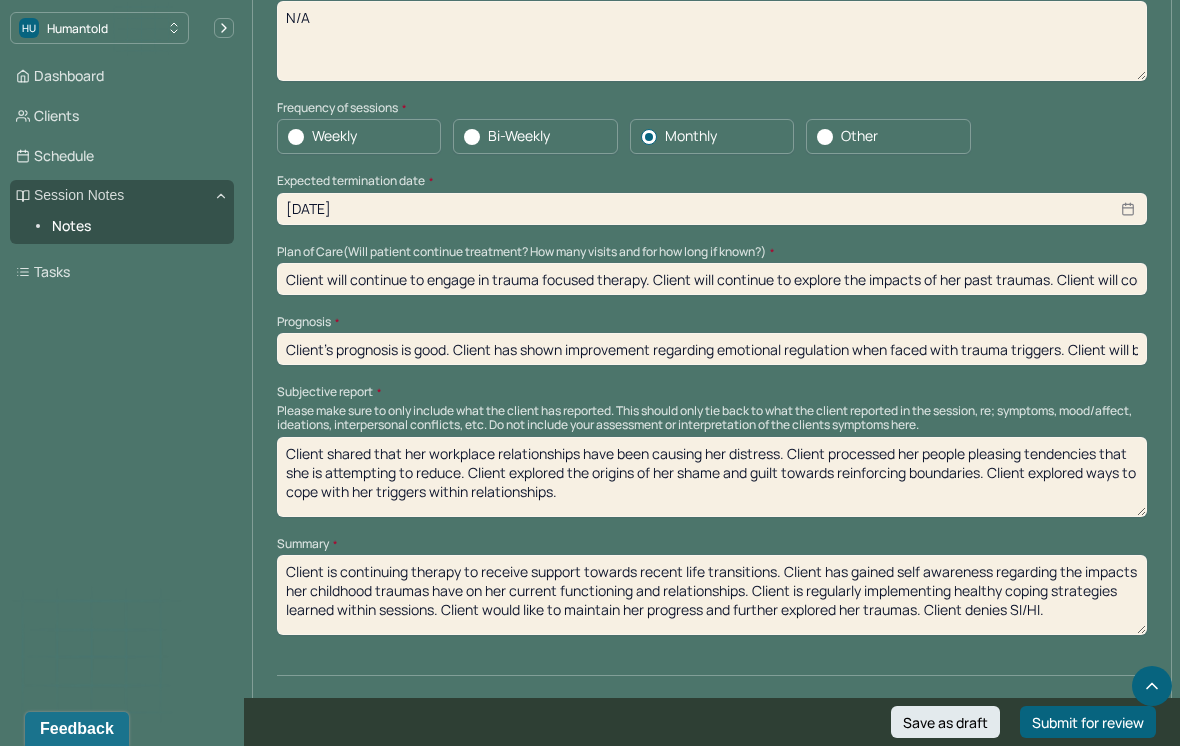 click on "Client will continue to engage in trauma focused therapy. Client will continue to explore the impacts of her past traumas. Client will continue bi-weekly sessions indefinitely." at bounding box center [712, 279] 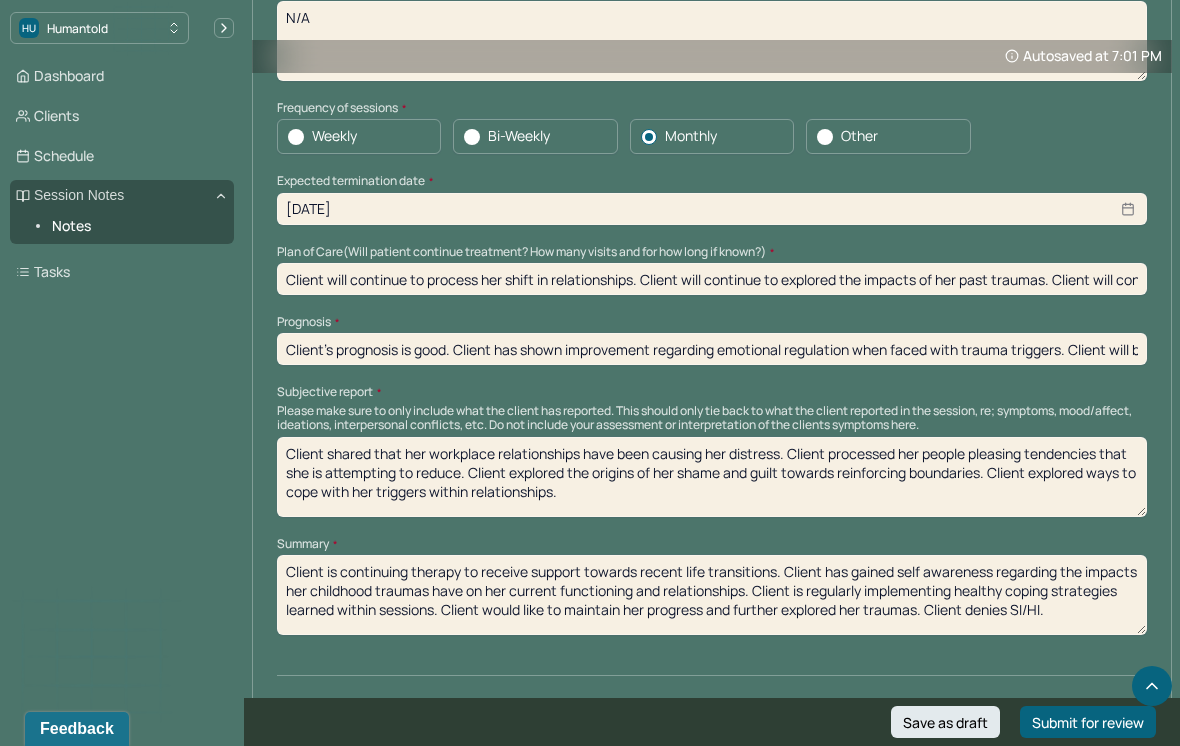 click on "Client will continue to process her shift in relationships. Client will continue to explored the impacts of her past traumas. Client will continue bi-weekly sessions indefinitely." at bounding box center [712, 279] 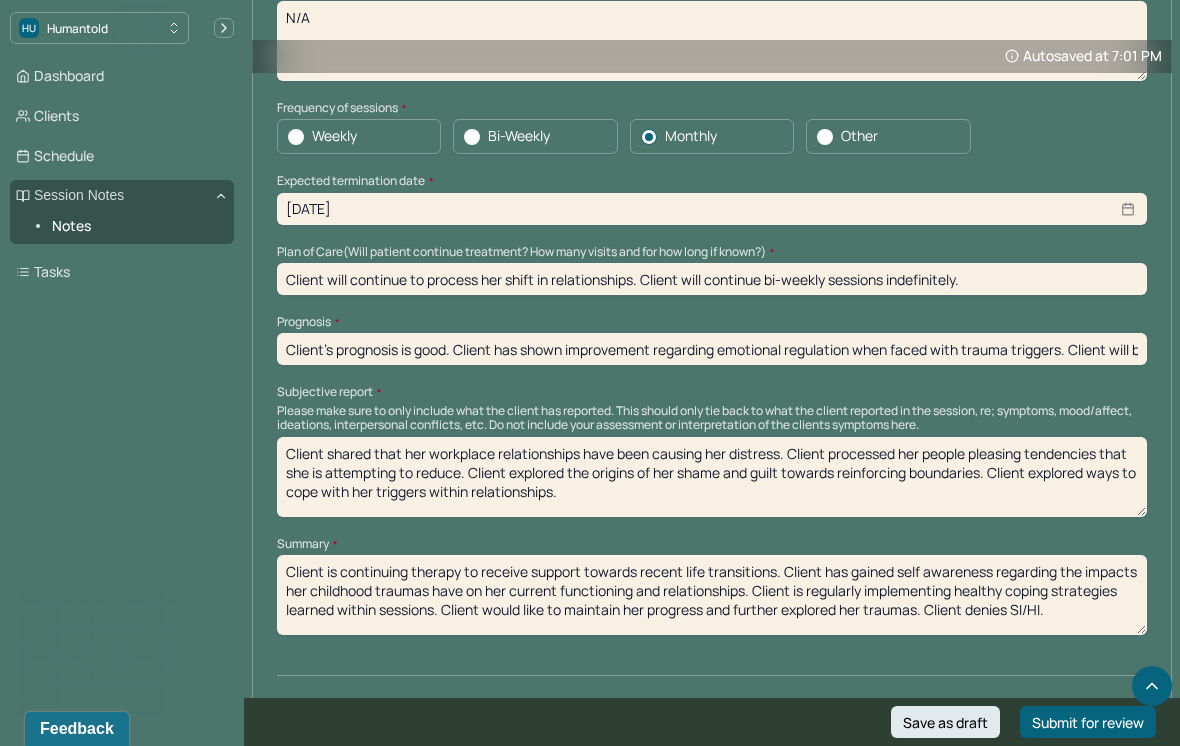 click on "Client will continue to process her shift in relationships. Client will continue bi-weekly sessions indefinitely." at bounding box center [712, 279] 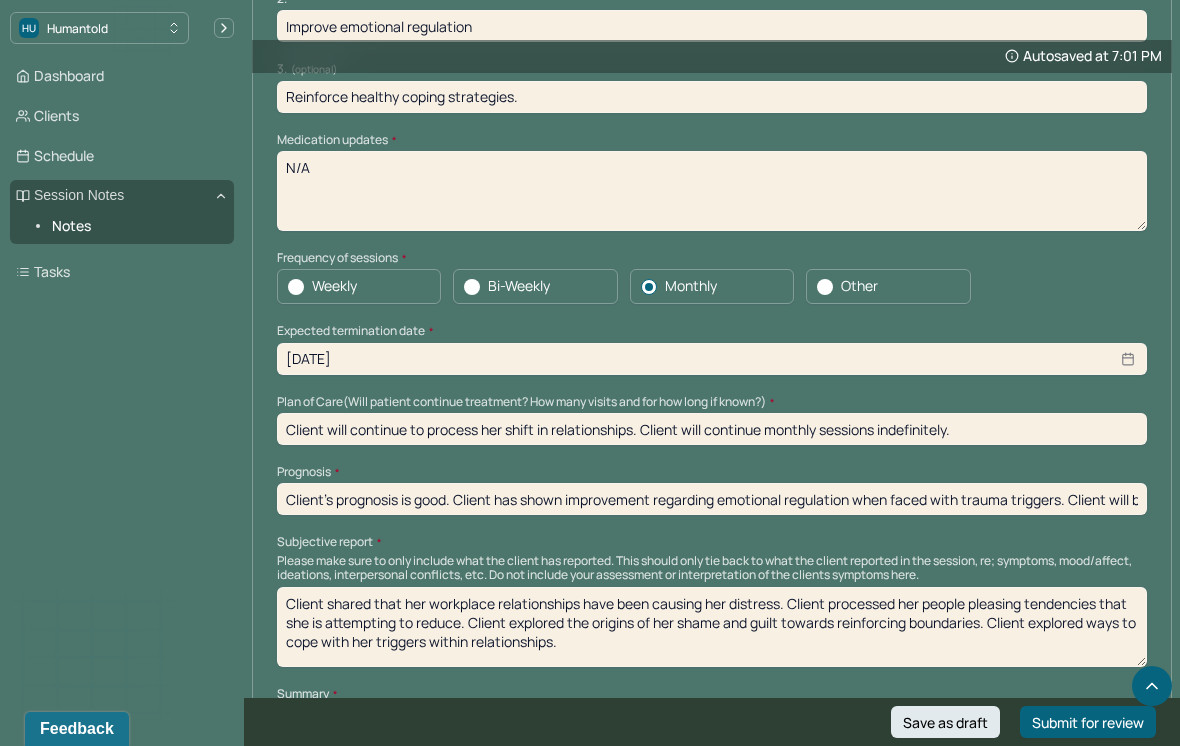 scroll, scrollTop: 4248, scrollLeft: 0, axis: vertical 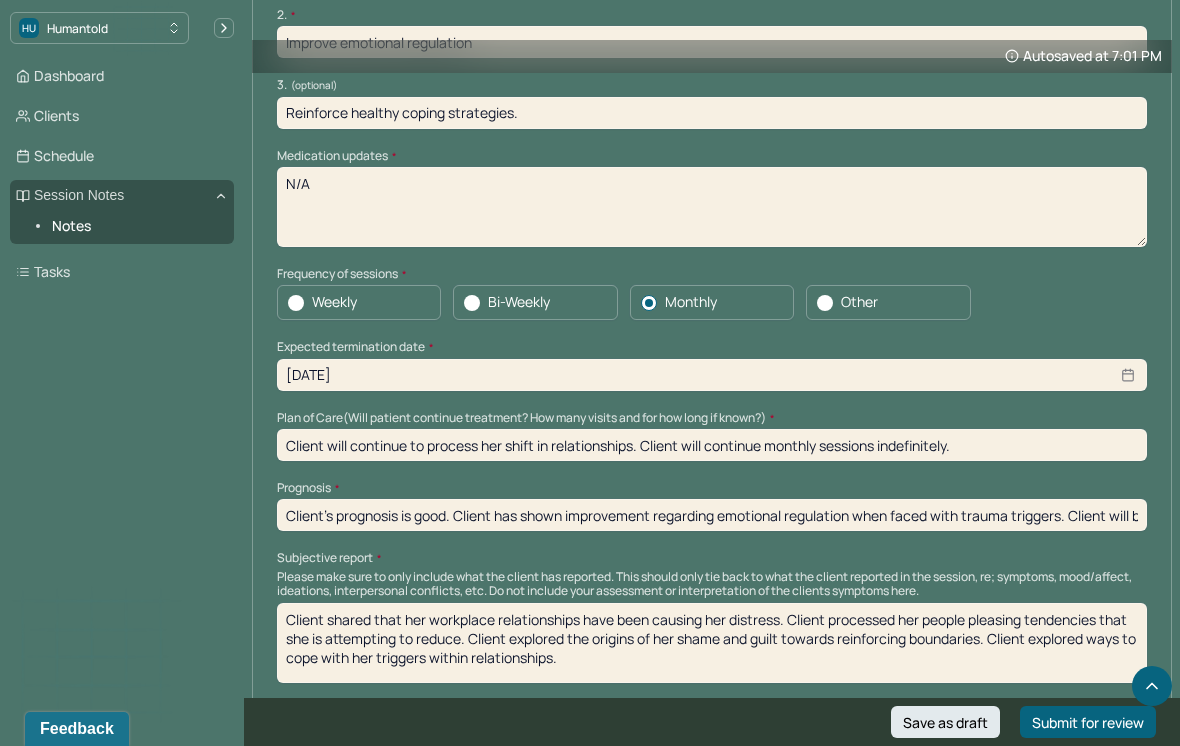 type on "Client will continue to process her shift in relationships. Client will continue monthly sessions indefinitely." 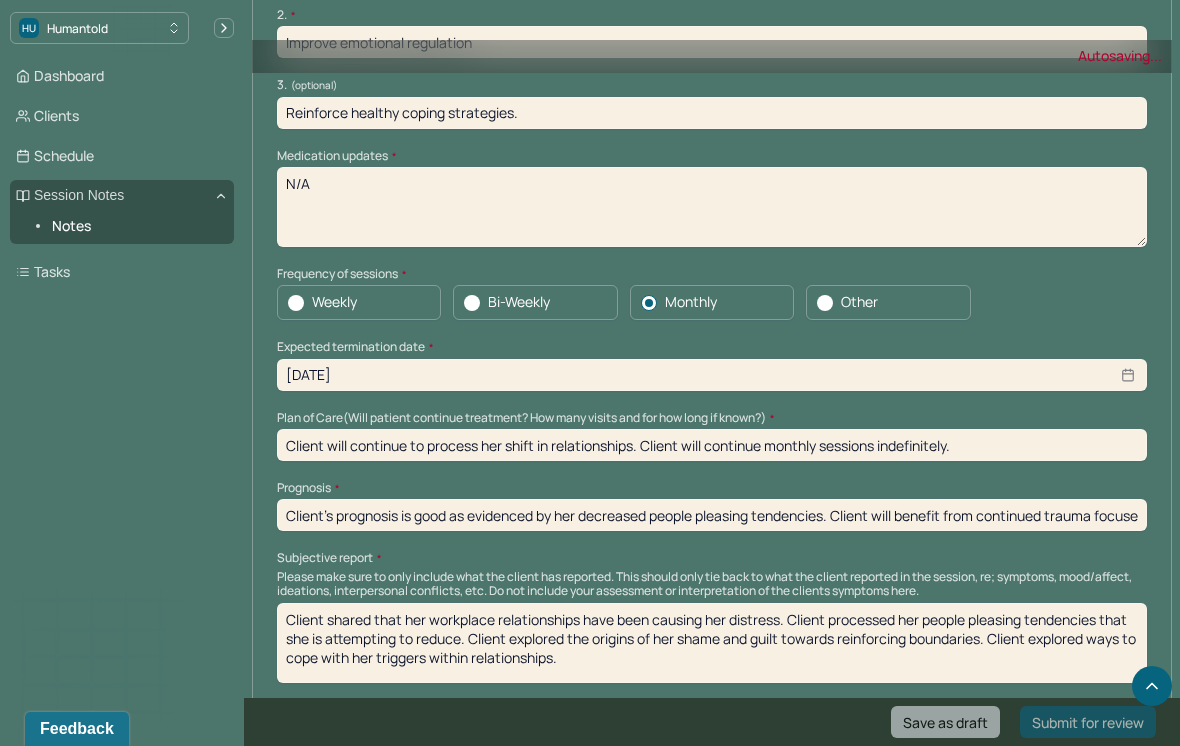 click on "Prognosis" at bounding box center [712, 488] 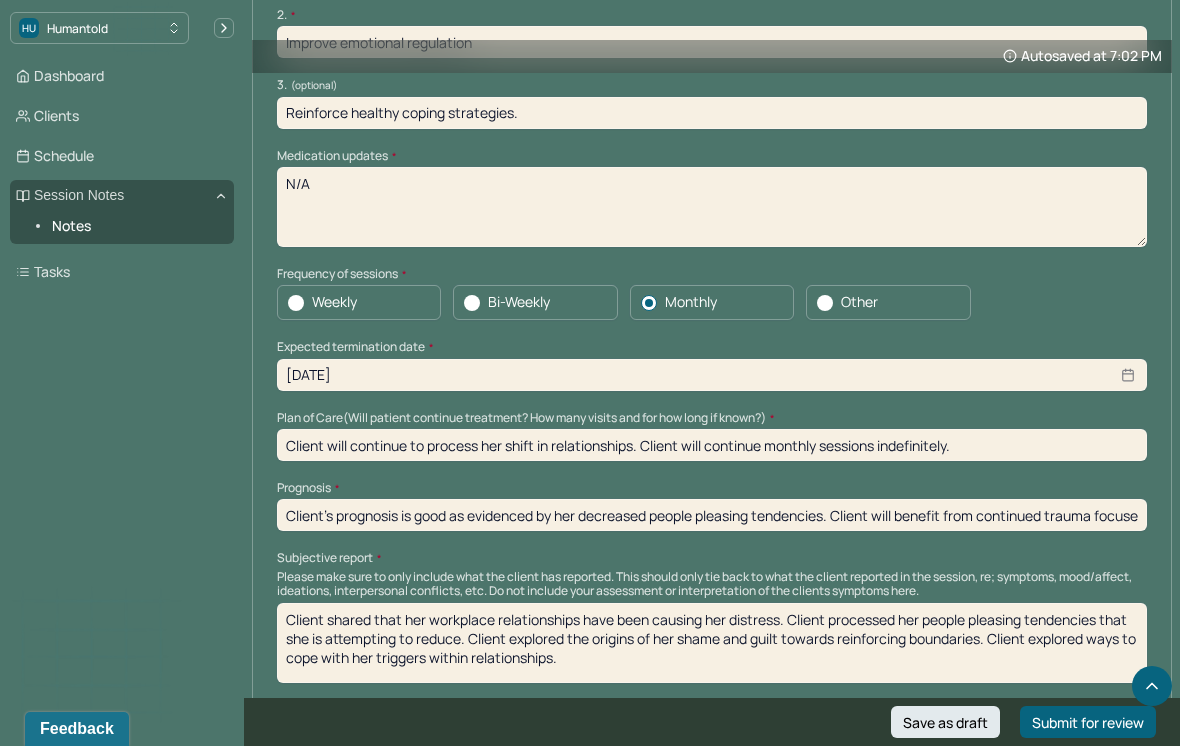 click on "Client’s prognosis is good as evidenced by her decreased people pleasing tendencies. Client will benefit from continued trauma focused therapy to mitigate her trauma response." at bounding box center [712, 515] 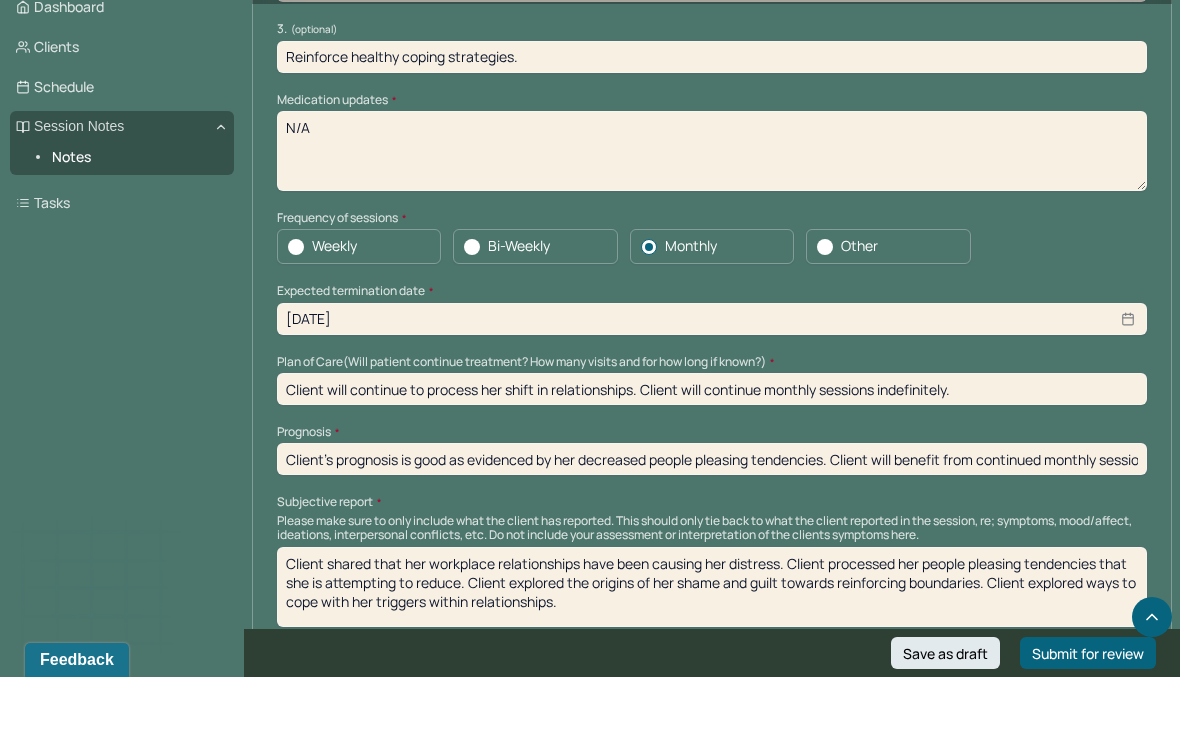 scroll, scrollTop: 4445, scrollLeft: 0, axis: vertical 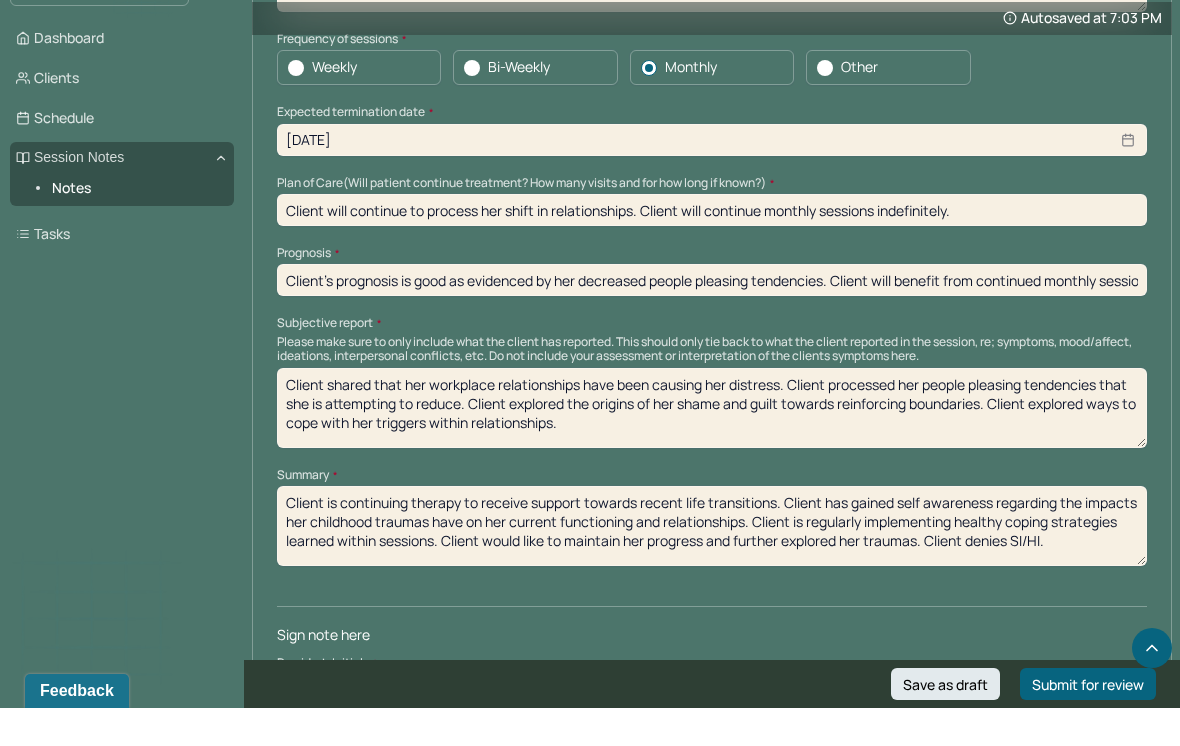 type on "Client’s prognosis is good as evidenced by her decreased people pleasing tendencies. Client will benefit from continued monthly sessions to improve interpersonal relationships and cope with life transitions." 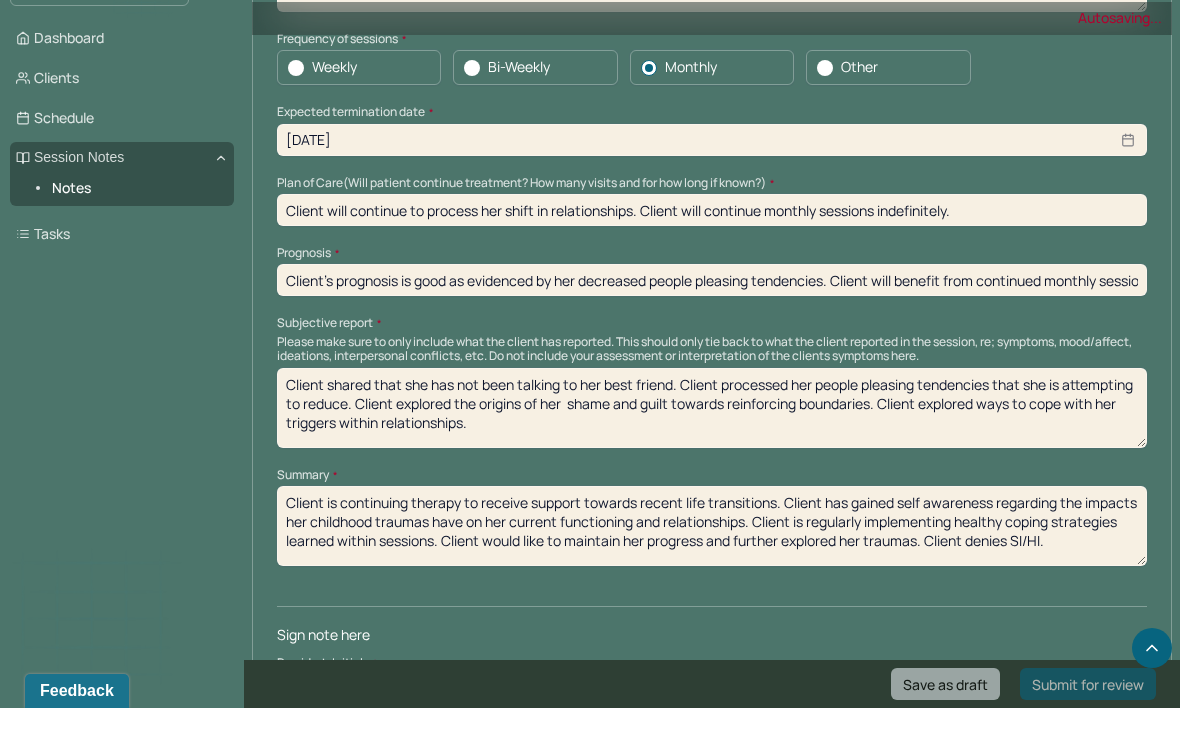 click on "Client shared that she h. Client processed her people pleasing tendencies that she is attempting to reduce. Client explored the origins of her shame and guilt towards reinforcing boundaries. Client explored ways to cope with her triggers within relationships." at bounding box center [712, 446] 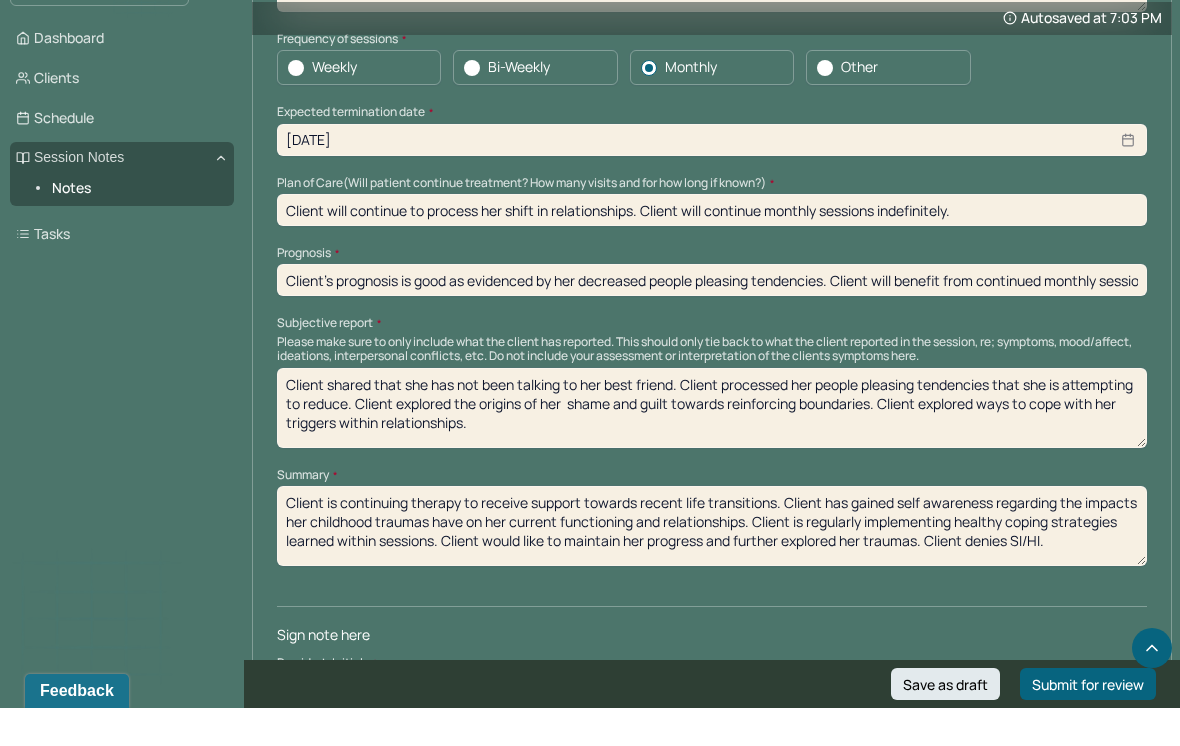 click on "Client shared that she has not been talking to her best friend. Client processed her people pleasing tendencies that she is attempting to reduce. Client explored the origins of her  shame and guilt towards reinforcing boundaries. Client explored ways to cope with her triggers within relationships." at bounding box center (712, 446) 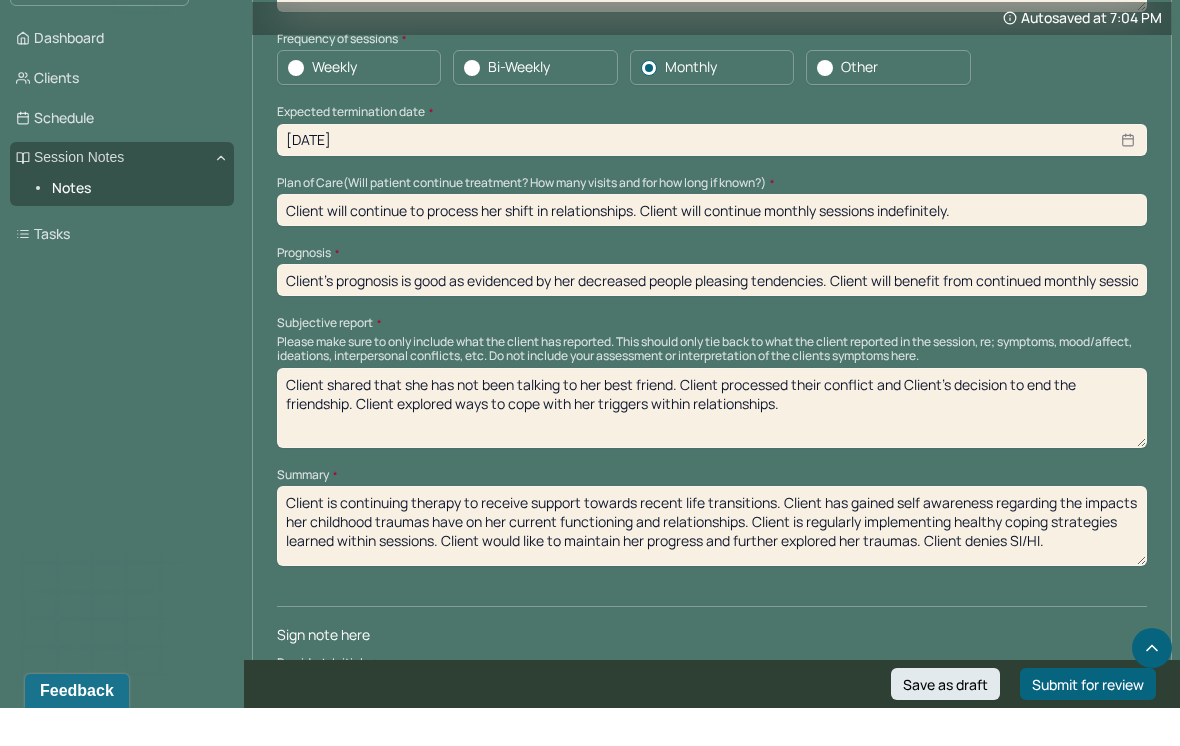 click on "Client shared that she has not been talking to her best friend. Client processed their conflict and Client’s decision to end the friendship. Client explored ways to cope with her triggers within relationships." at bounding box center (712, 446) 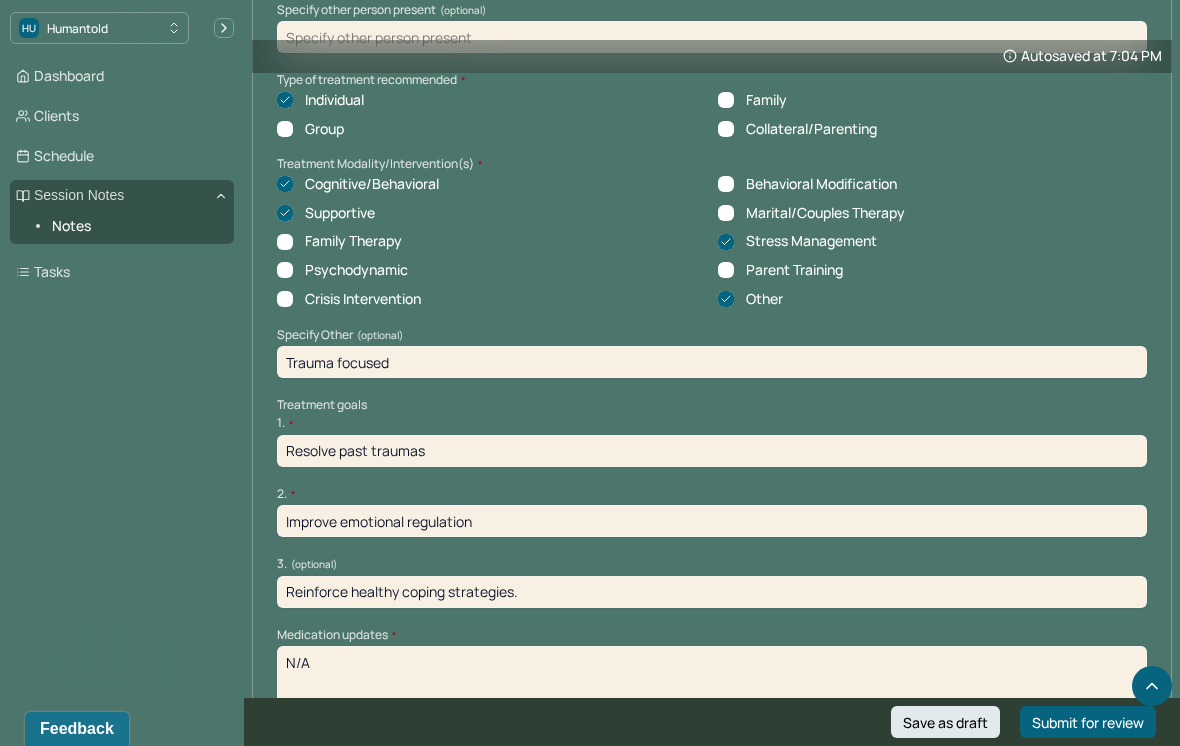 scroll, scrollTop: 3766, scrollLeft: 0, axis: vertical 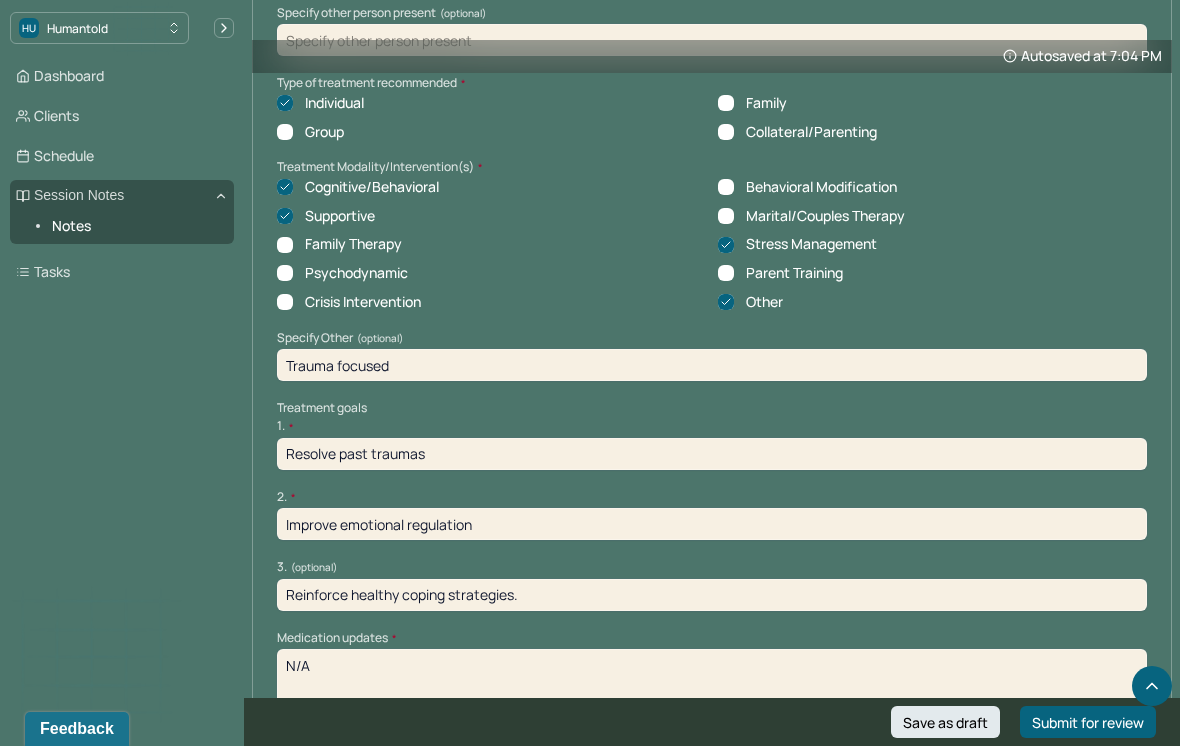 type on "Client shared that she has not been talking to her best friend. Client processed their conflict and Client’s decision to end the friendship. Client explored her guilt and sadness resulting from this loss." 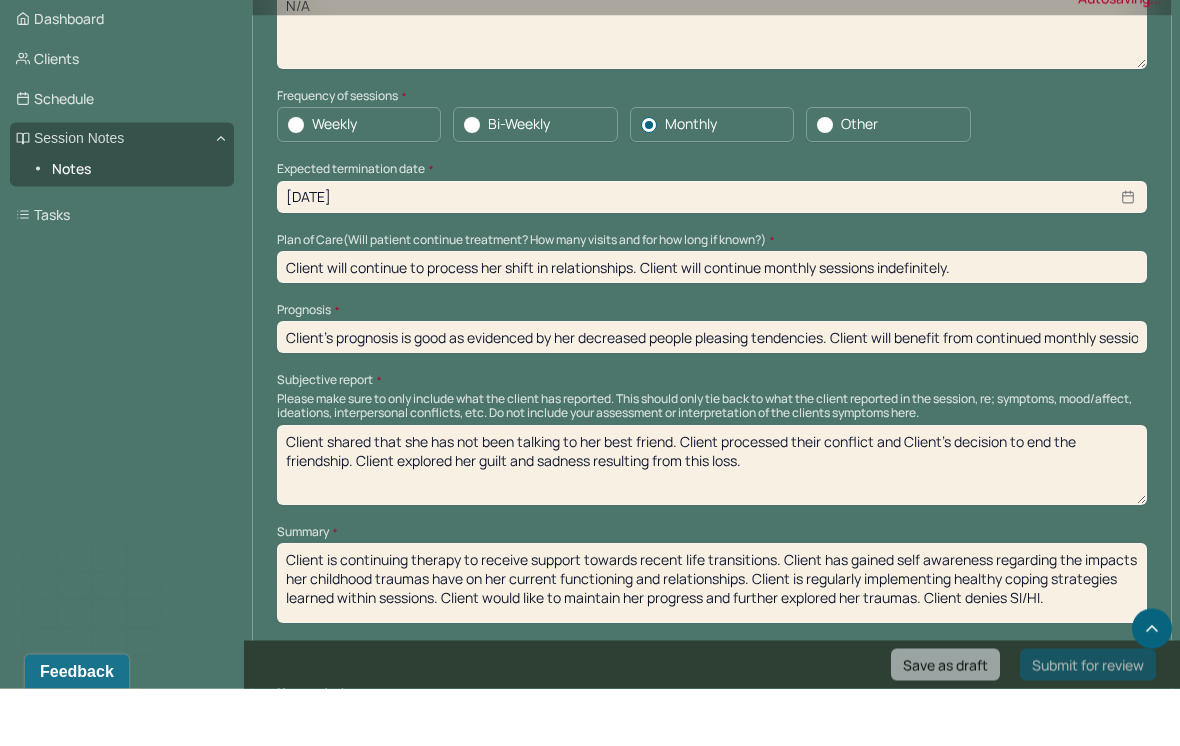 scroll, scrollTop: 4445, scrollLeft: 0, axis: vertical 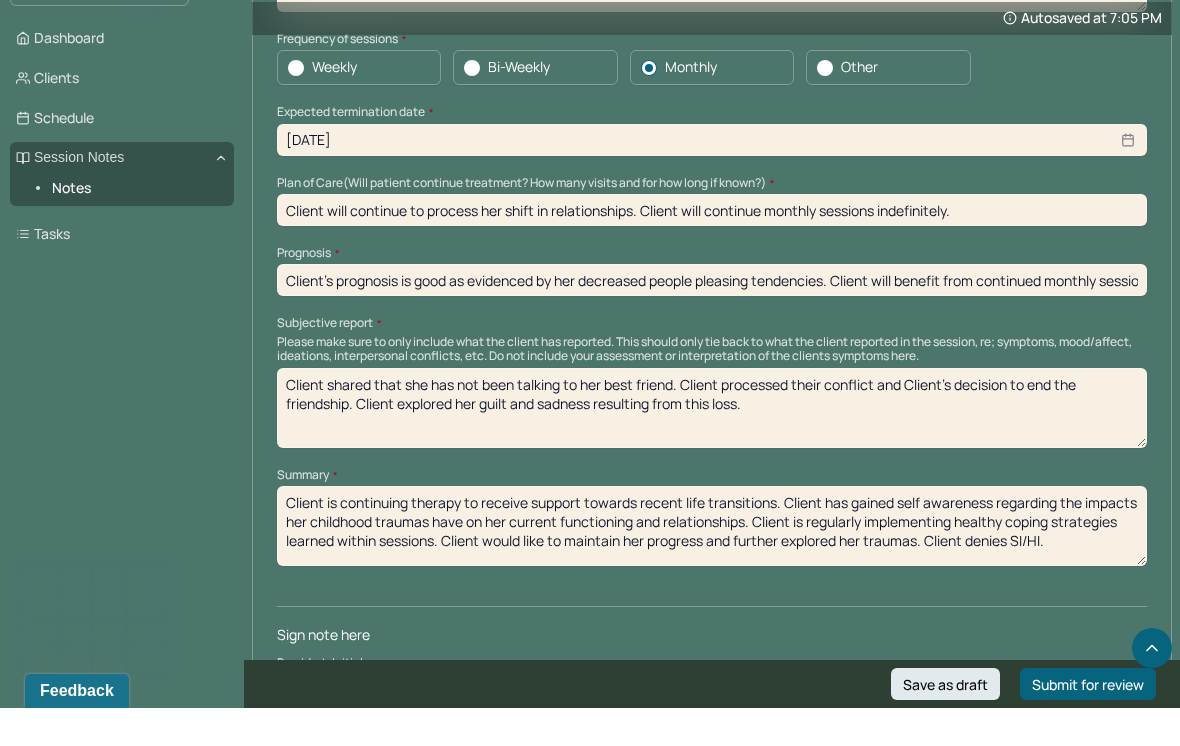 type on "Improve interpersonal dynamics." 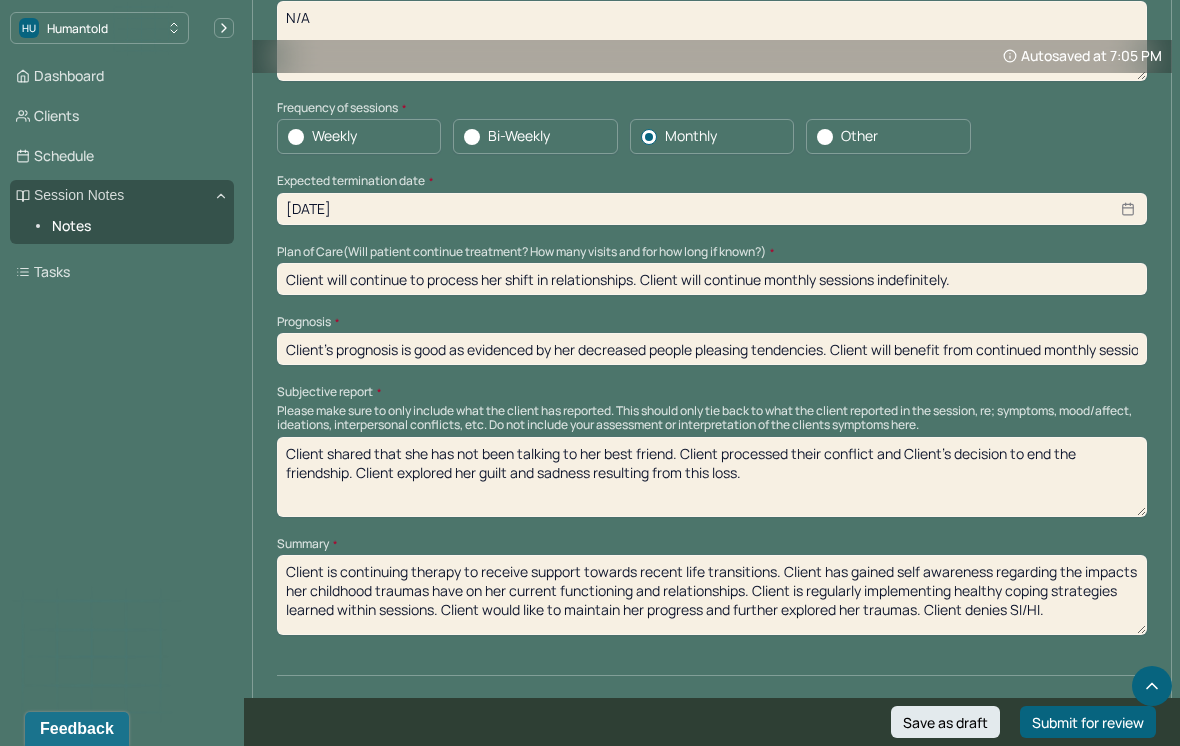 click on "Client is continuing therapy to receive support towards recent life transitions. Client has gained self awareness regarding the impacts her childhood traumas have on her current functioning and relationships. Client is regularly implementing healthy coping strategies learned within sessions. Client would like to maintain her progress and further explored her traumas. Client denies SI/HI." at bounding box center [712, 595] 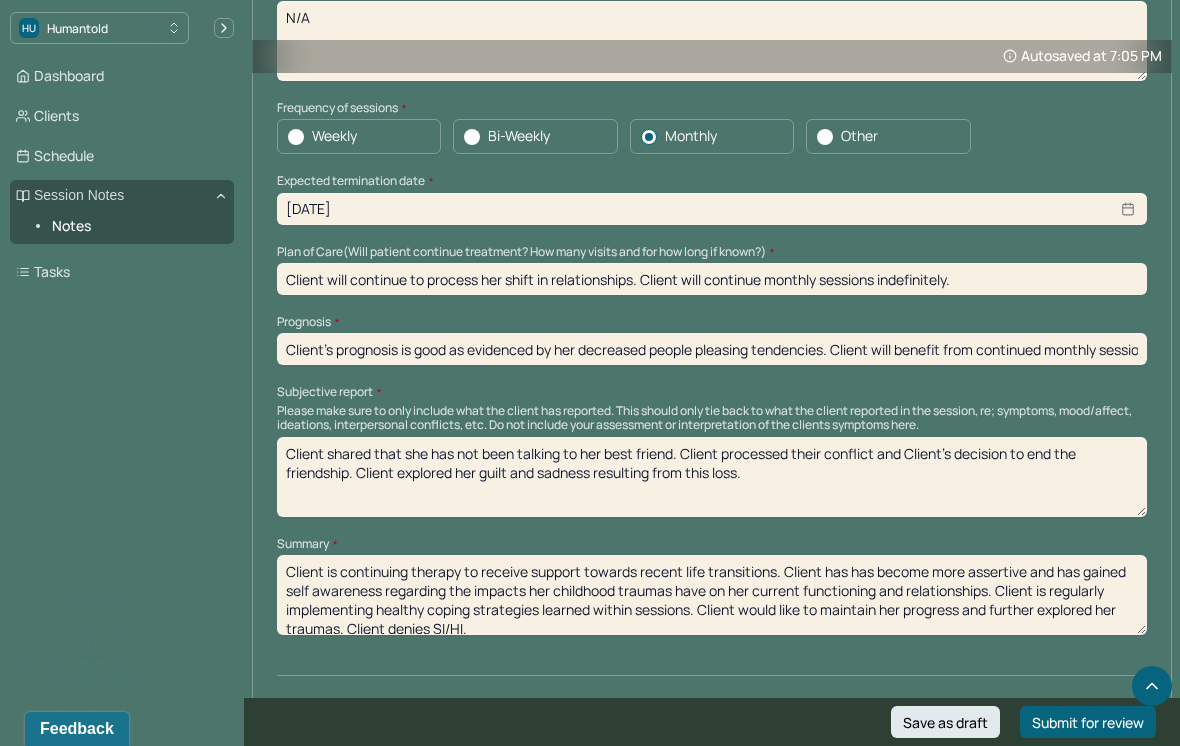 click on "Client is continuing therapy to receive support towards recent life transitions. Client has has become more assertive and has gained self awareness regarding the impacts her childhood traumas have on her current functioning and relationships. Client is regularly implementing healthy coping strategies learned within sessions. Client would like to maintain her progress and further explored her traumas. Client denies SI/HI." at bounding box center [712, 595] 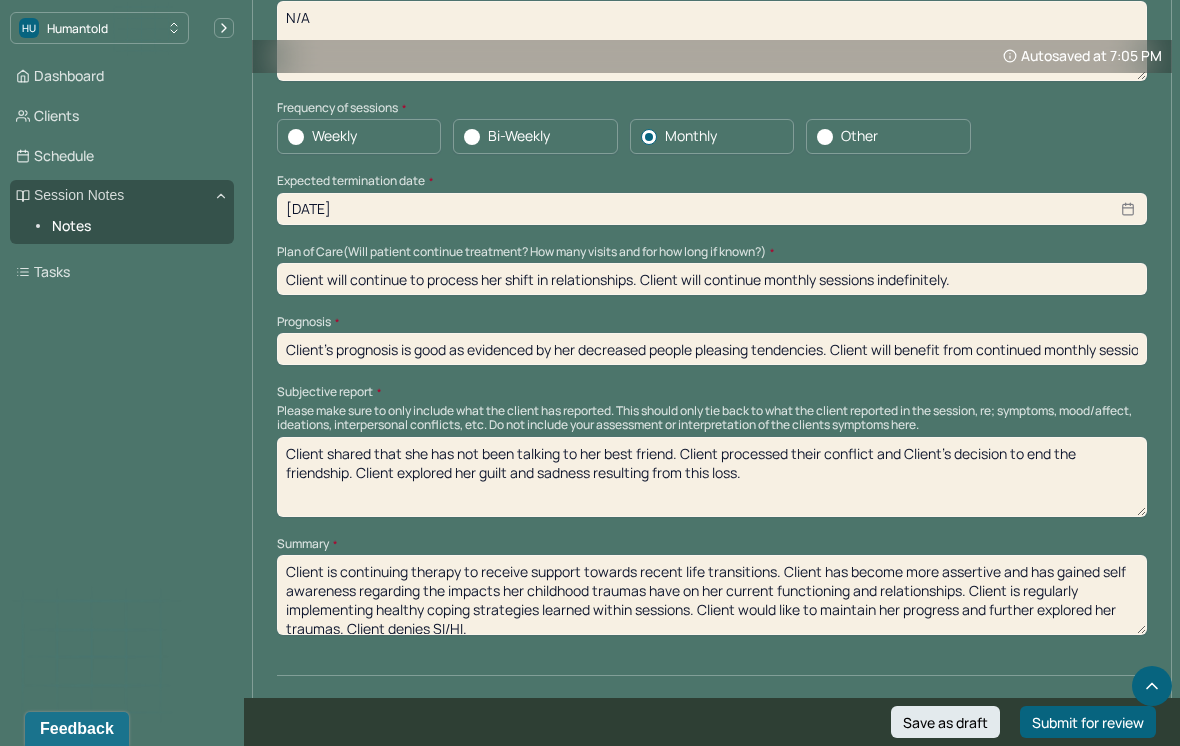 click on "Client is continuing therapy to receive support towards recent life transitions. Client has has become more assertive and has gained self awareness regarding the impacts her childhood traumas have on her current functioning and relationships. Client is regularly implementing healthy coping strategies learned within sessions. Client would like to maintain her progress and further explored her traumas. Client denies SI/HI." at bounding box center (712, 595) 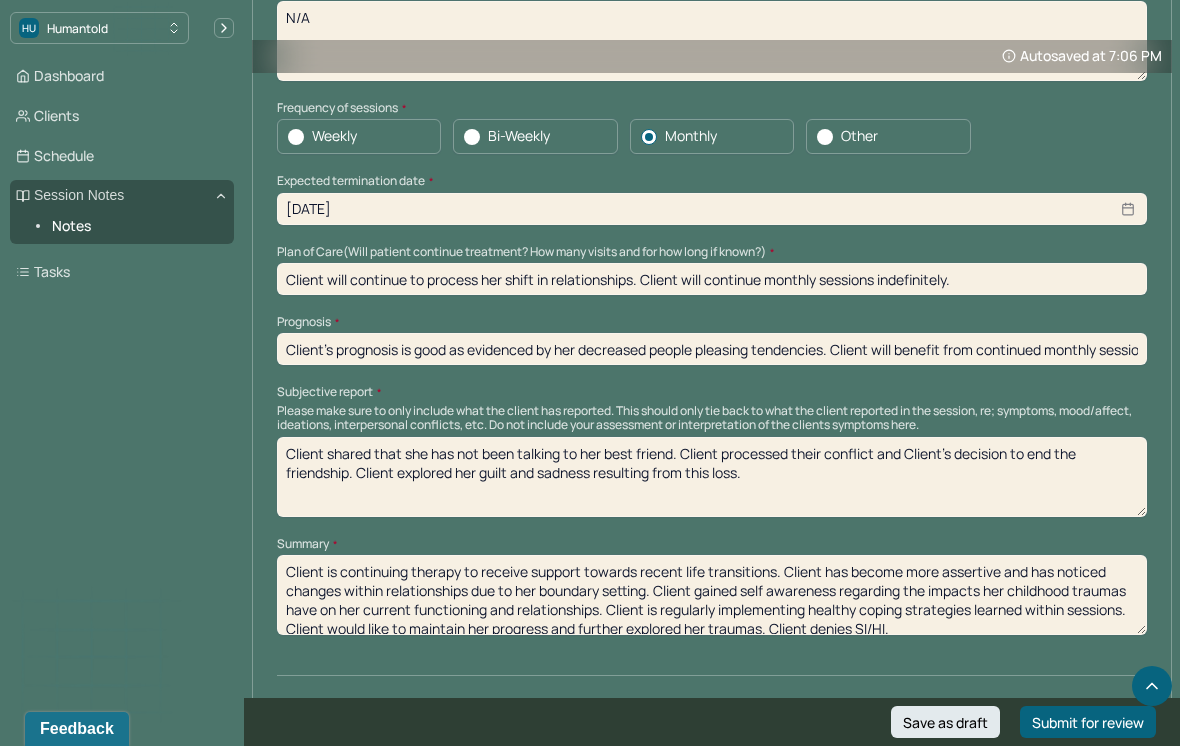 click on "Client is continuing therapy to receive support towards recent life transitions. Client has become more assertive and has noticed changes within relationships due to her boundary setting. Client gained self awareness regarding the impacts her childhood traumas have on her current functioning and relationships. Client is regularly implementing healthy coping strategies learned within sessions. Client would like to maintain her progress and further explored her traumas. Client denies SI/HI." at bounding box center (712, 595) 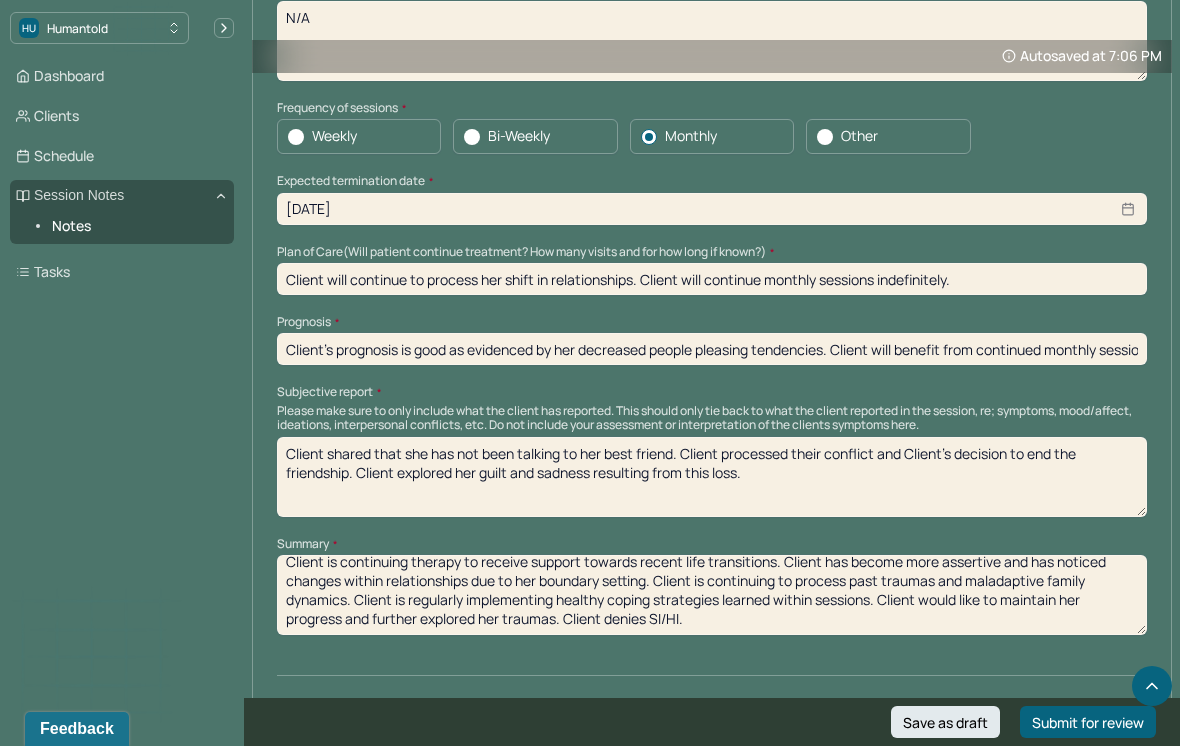 scroll, scrollTop: 13, scrollLeft: 0, axis: vertical 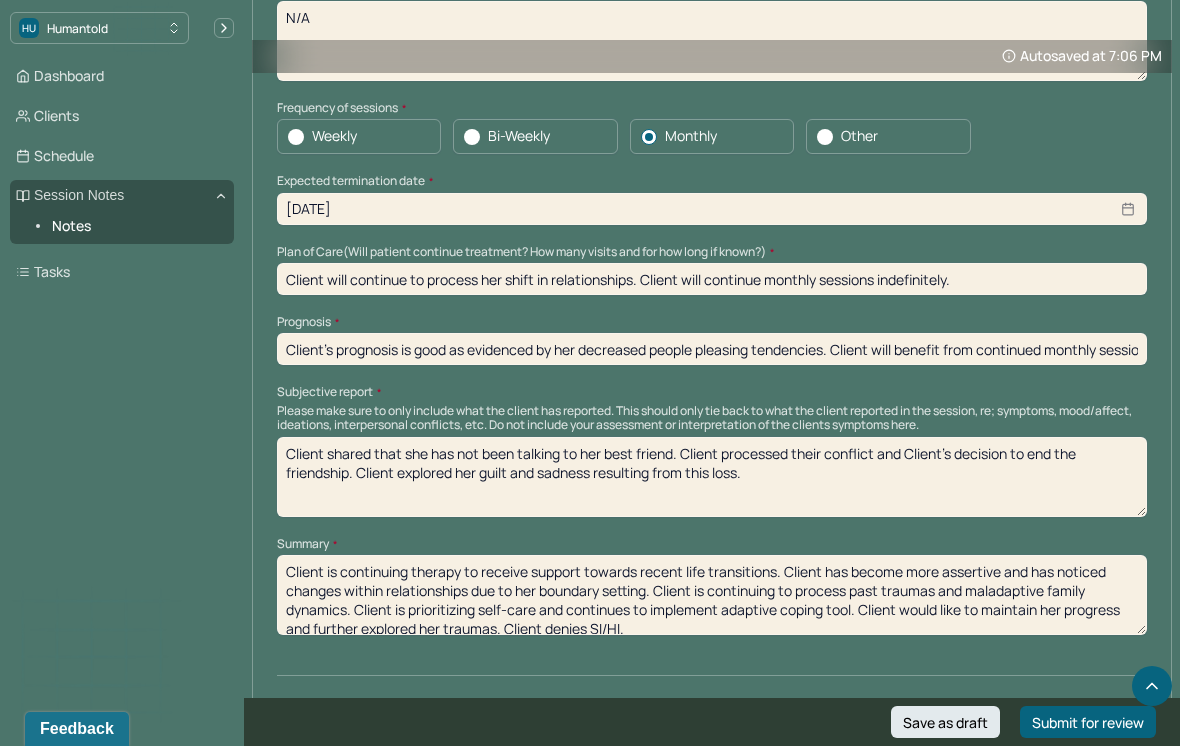 click on "Client is continuing therapy to receive support towards recent life transitions. Client has become more assertive and has noticed changes within relationships due to her boundary setting. Client is continuing to process past traumas and maladaptive family dynamics. Client is prioritizing self-care and continues to implement adaptive coping tools. Client would like to maintain her progress and further explored her traumas. Client denies SI/HI." at bounding box center (712, 595) 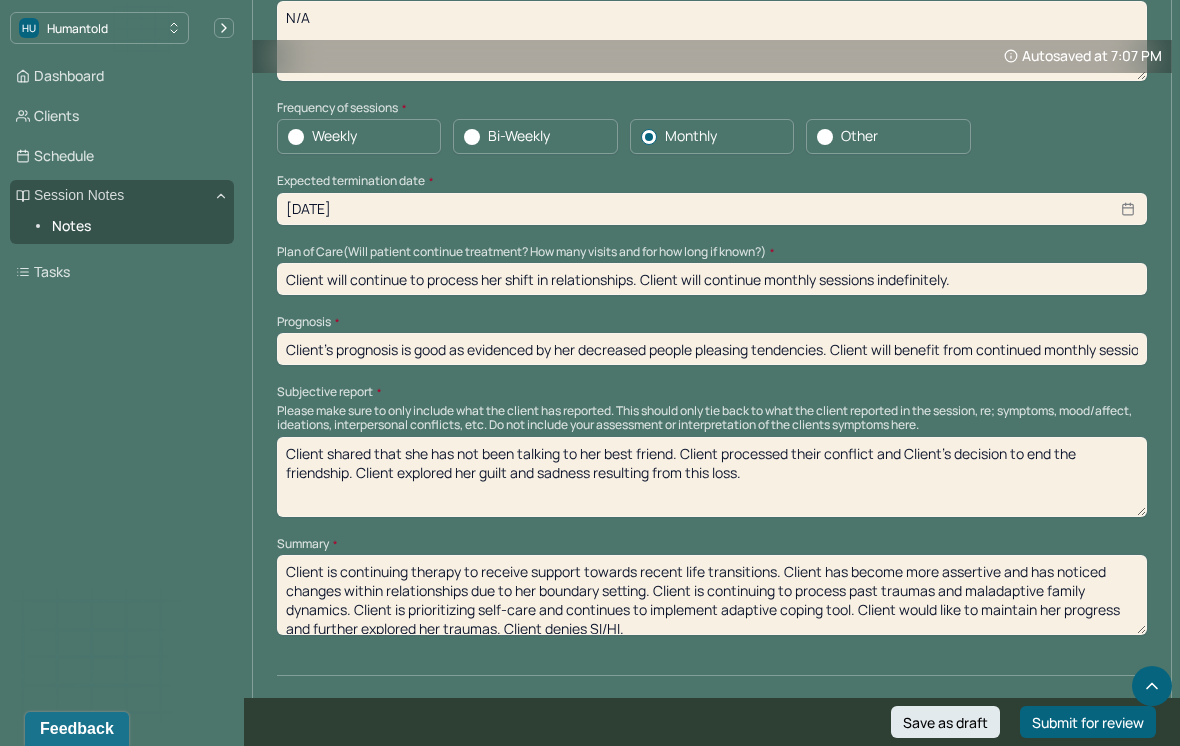 click on "Client is continuing therapy to receive support towards recent life transitions. Client has become more assertive and has noticed changes within relationships due to her boundary setting. Client is continuing to process past traumas and maladaptive family dynamics. Client is prioritizing self-care and continues to implement adaptive coping tool. Client would like to maintain her progress and further explored her traumas. Client denies SI/HI." at bounding box center (712, 595) 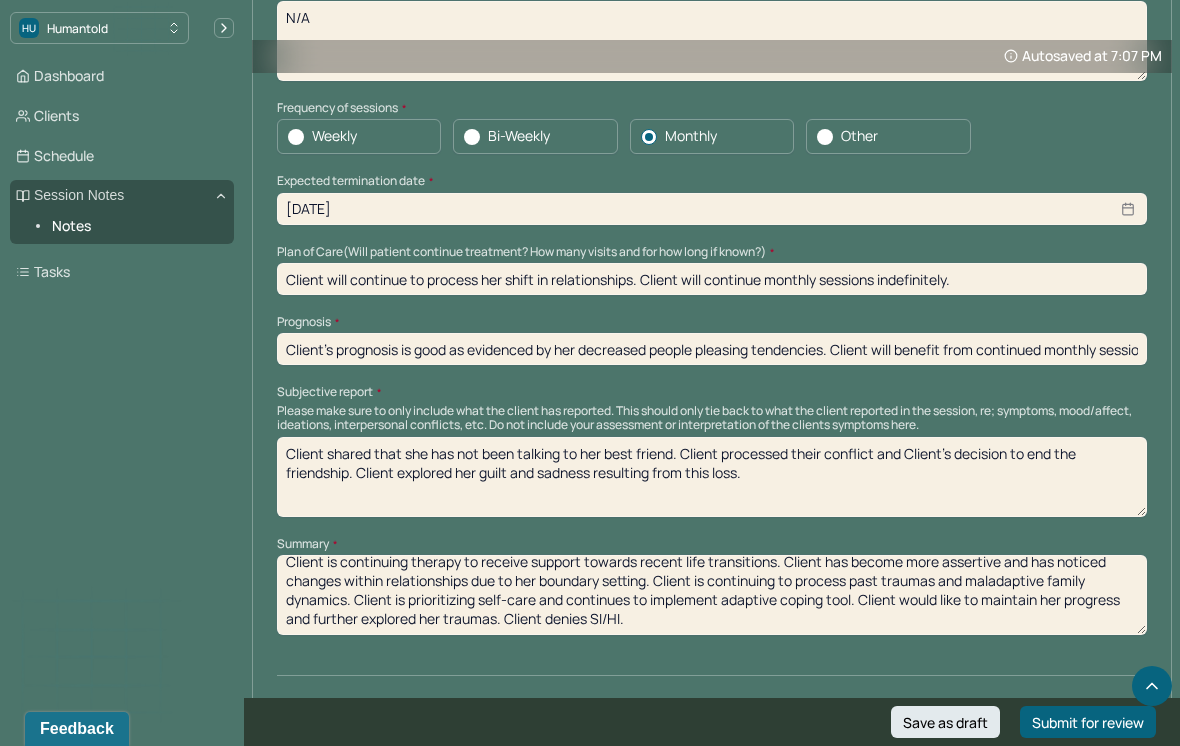 scroll, scrollTop: 13, scrollLeft: 0, axis: vertical 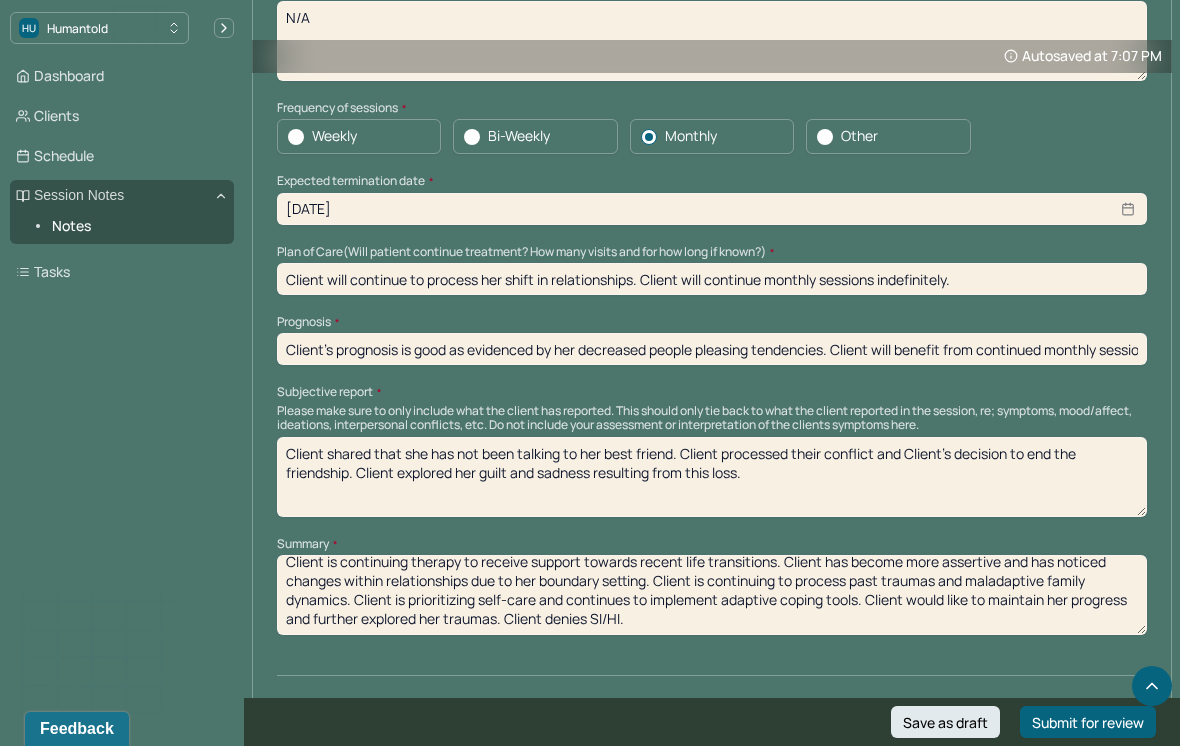 click on "Client is continuing therapy to receive support towards recent life transitions. Client has become more assertive and has noticed changes within relationships due to her boundary setting. Client is continuing to process past traumas and maladaptive family dynamics. Client is prioritizing self-care and continues to implement adaptive coping tools. Client would like to maintain her progress and further explored her traumas. Client denies SI/HI." at bounding box center (712, 595) 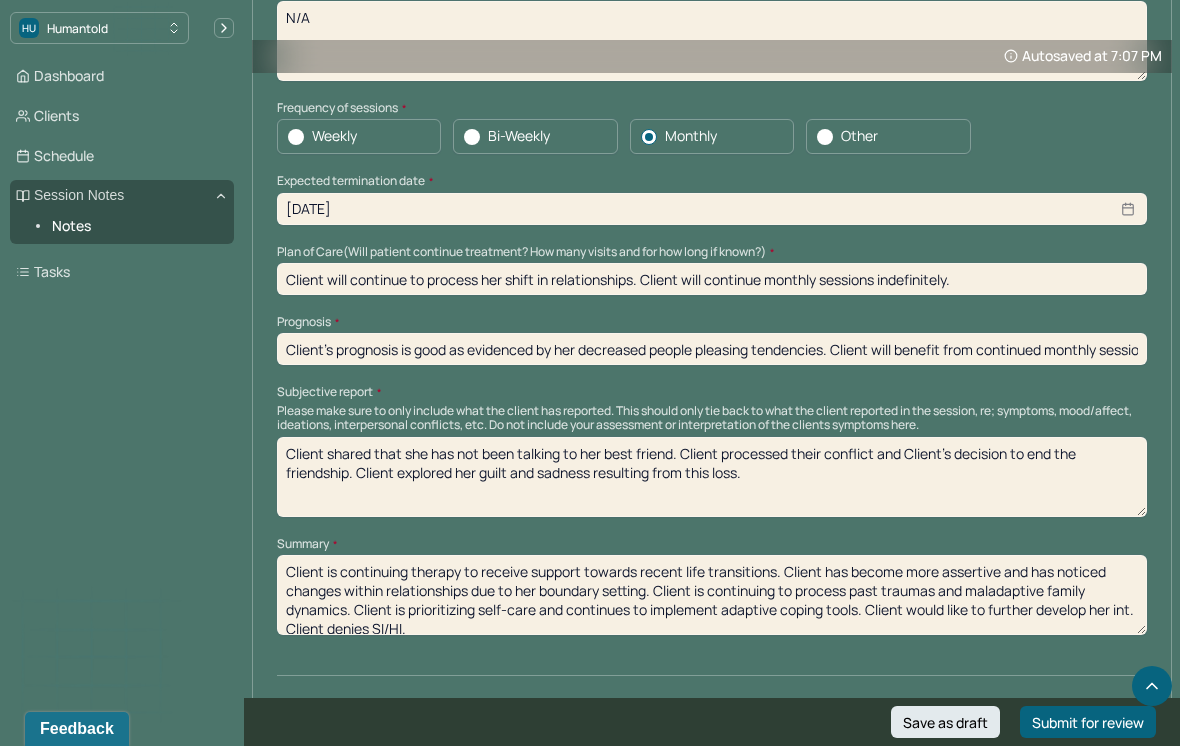 scroll, scrollTop: 7, scrollLeft: 0, axis: vertical 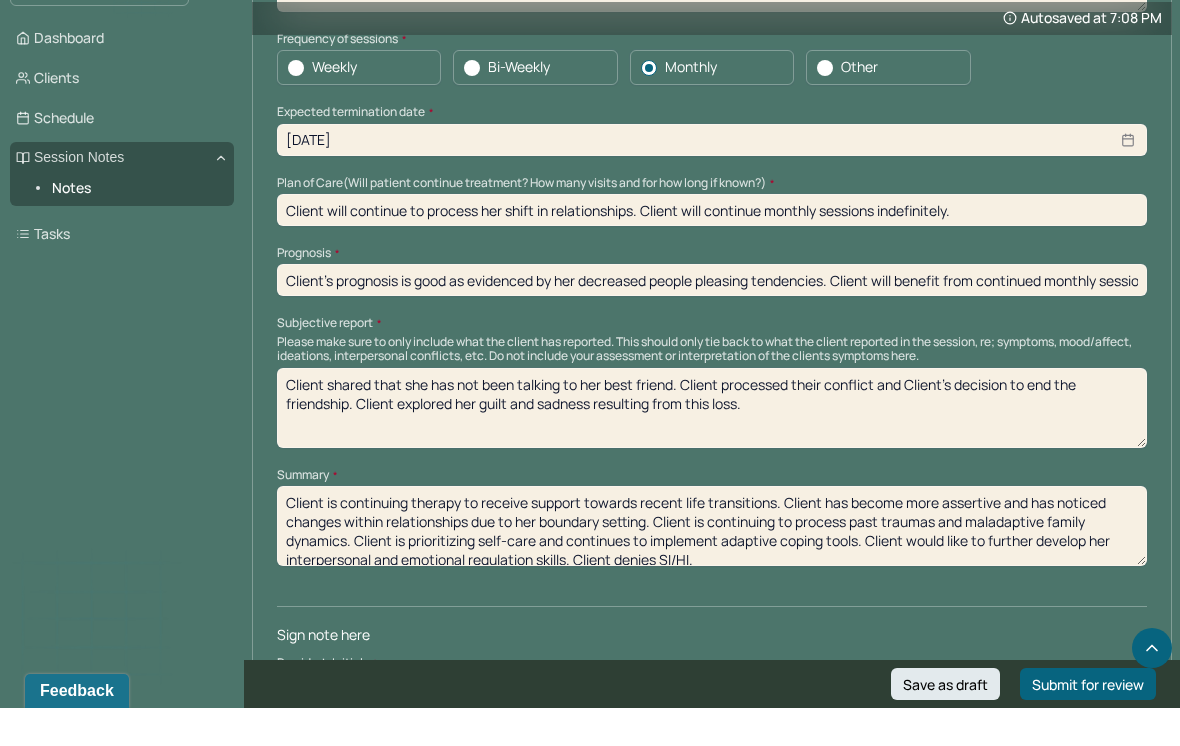 type on "Client is continuing therapy to receive support towards recent life transitions. Client has become more assertive and has noticed changes within relationships due to her boundary setting. Client is continuing to process past traumas and maladaptive family dynamics. Client is prioritizing self-care and continues to implement adaptive coping tools. Client would like to further develop her interpersonal and emotional regulation skills. Client denies SI/HI." 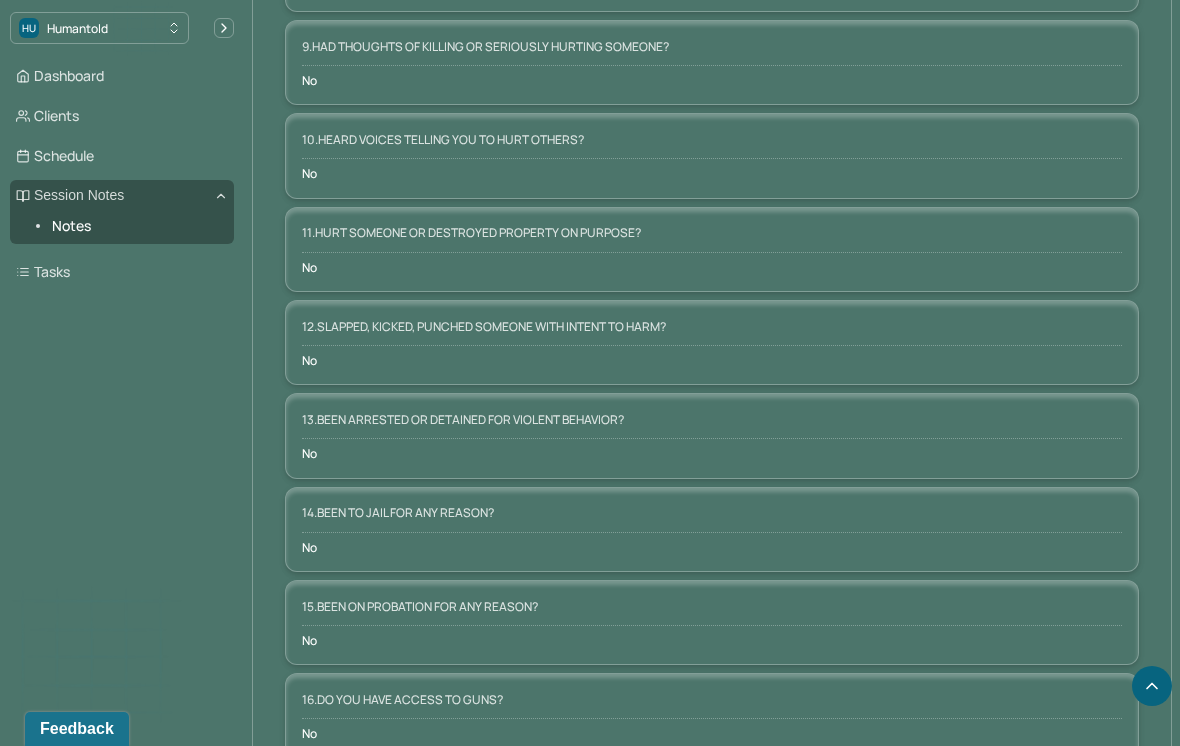 scroll, scrollTop: 3911, scrollLeft: 0, axis: vertical 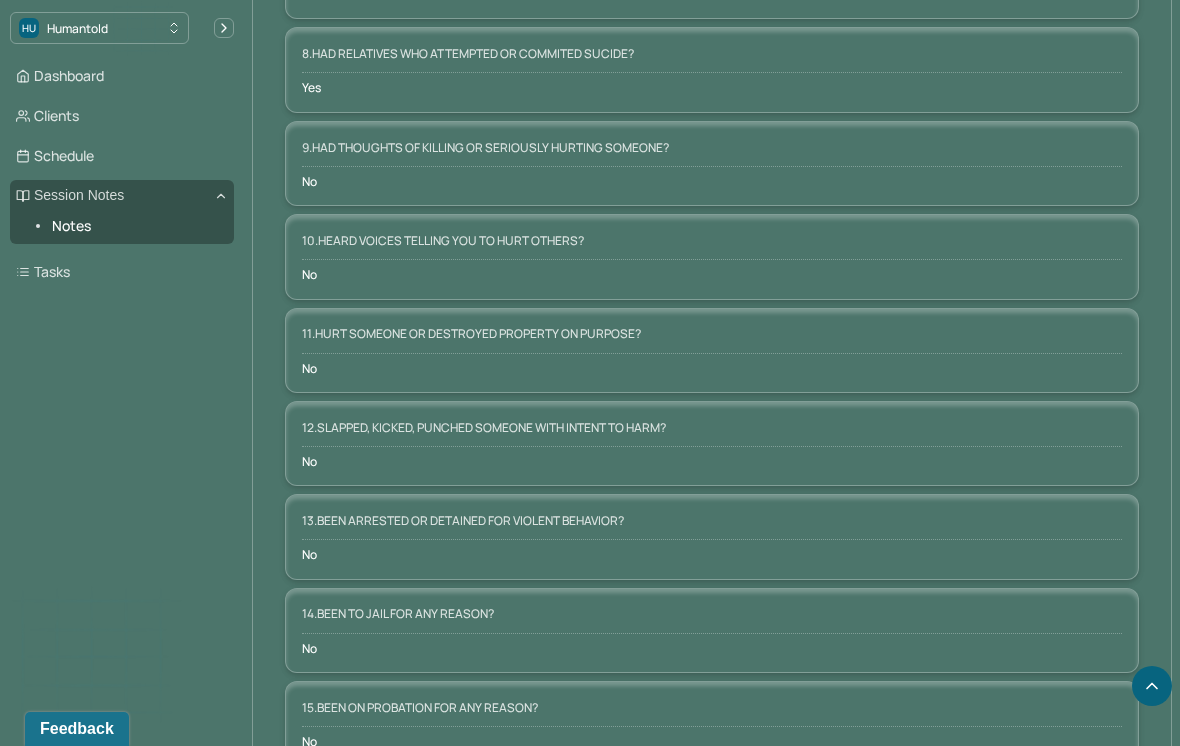 click on "Dashboard" at bounding box center (122, 76) 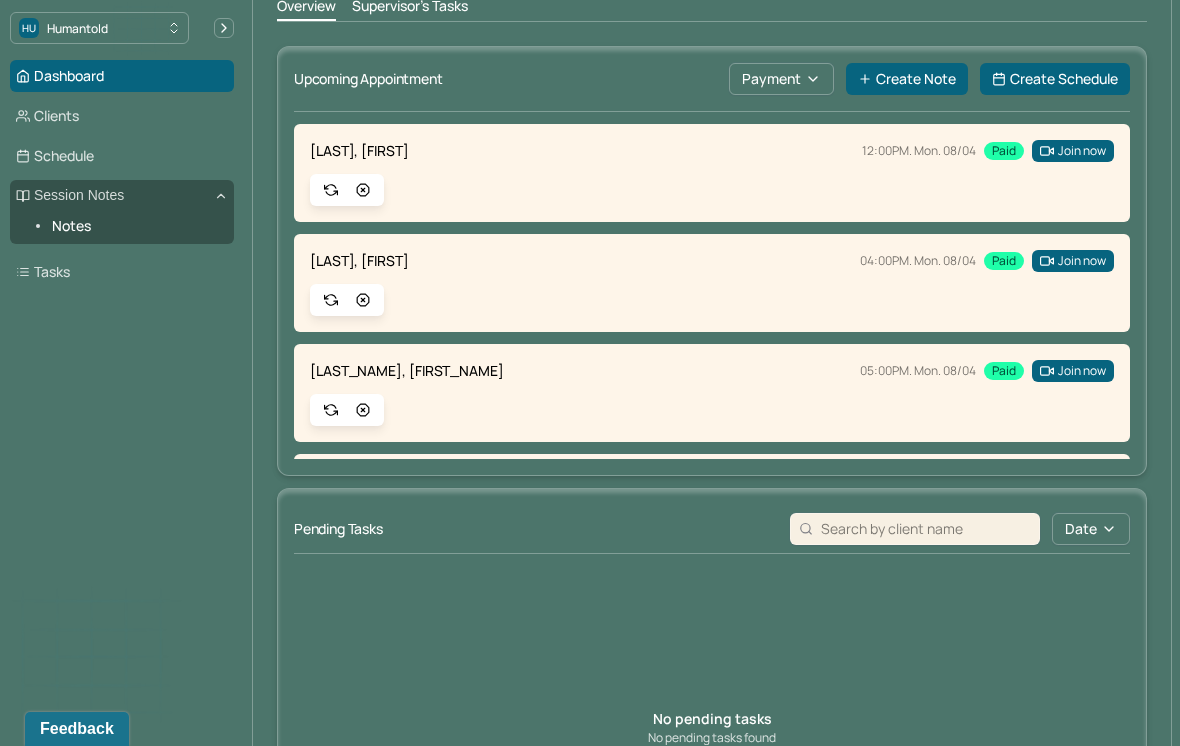 scroll, scrollTop: 144, scrollLeft: 0, axis: vertical 